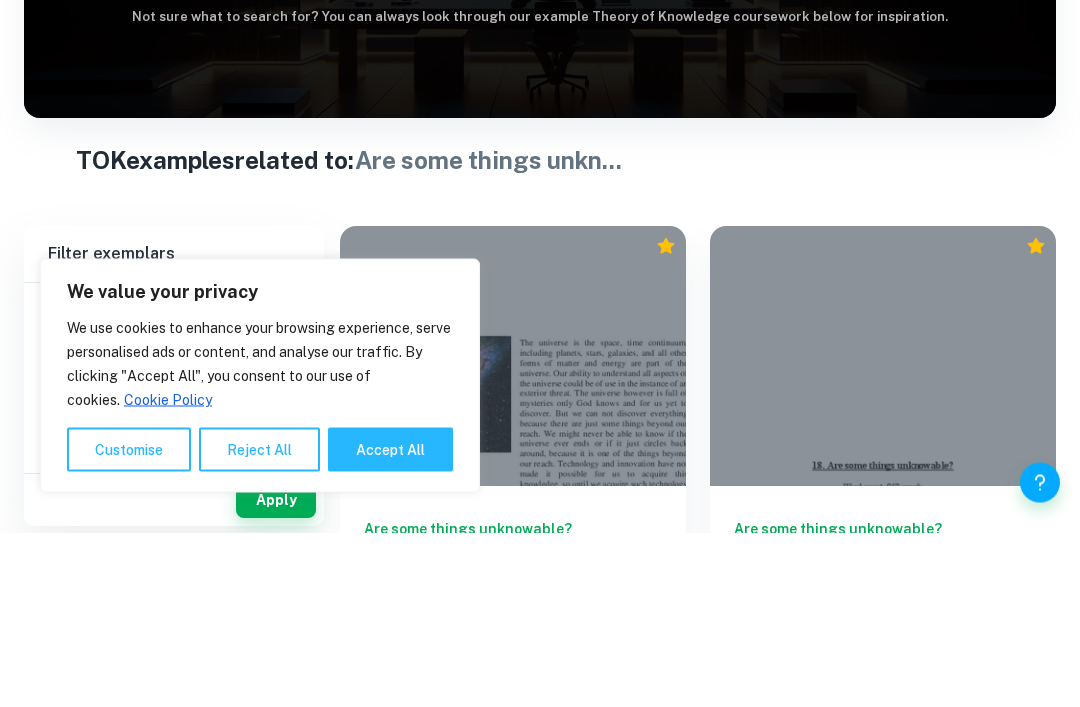 click at bounding box center [869, 149] 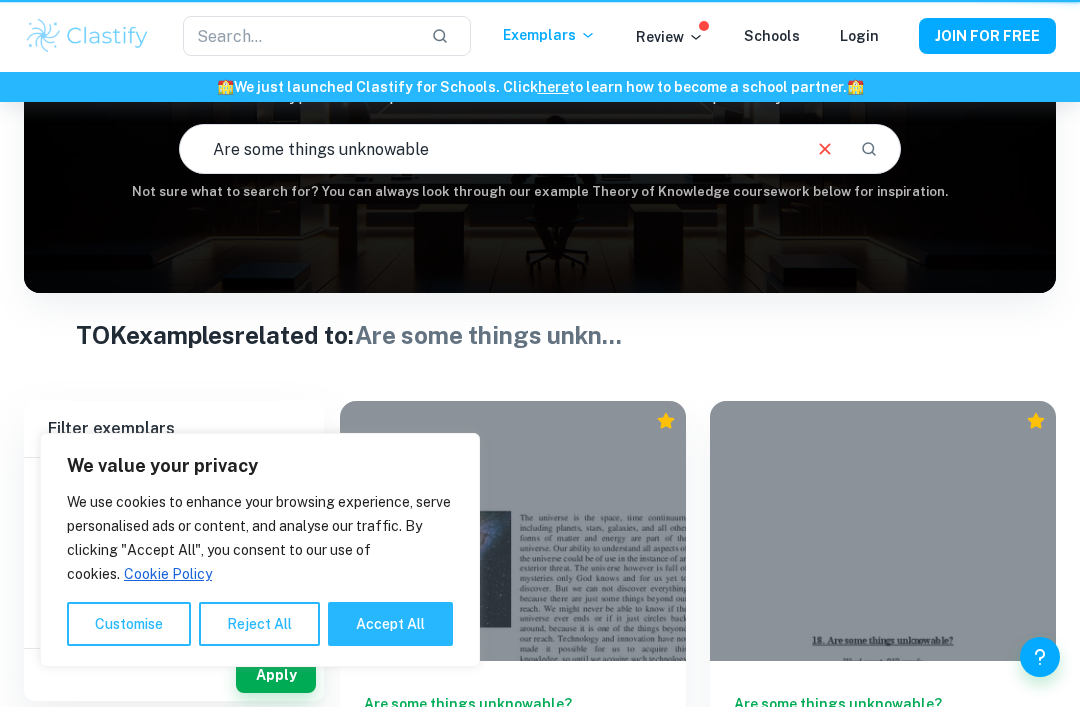 scroll, scrollTop: 0, scrollLeft: 0, axis: both 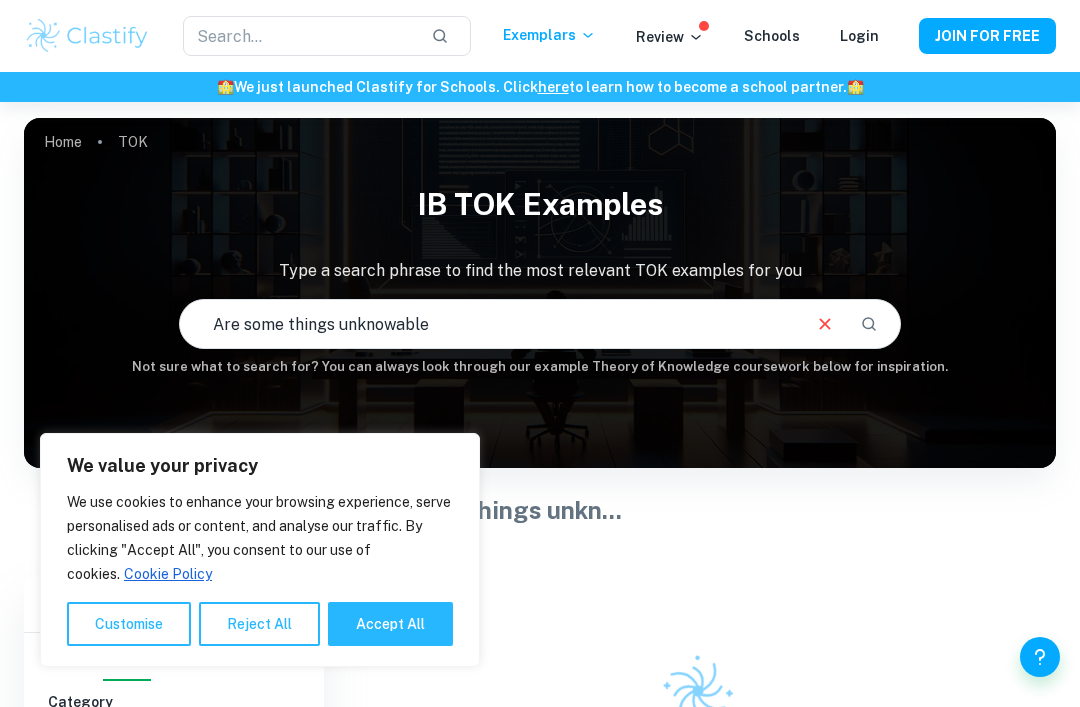 click on "Reject All" at bounding box center (259, 624) 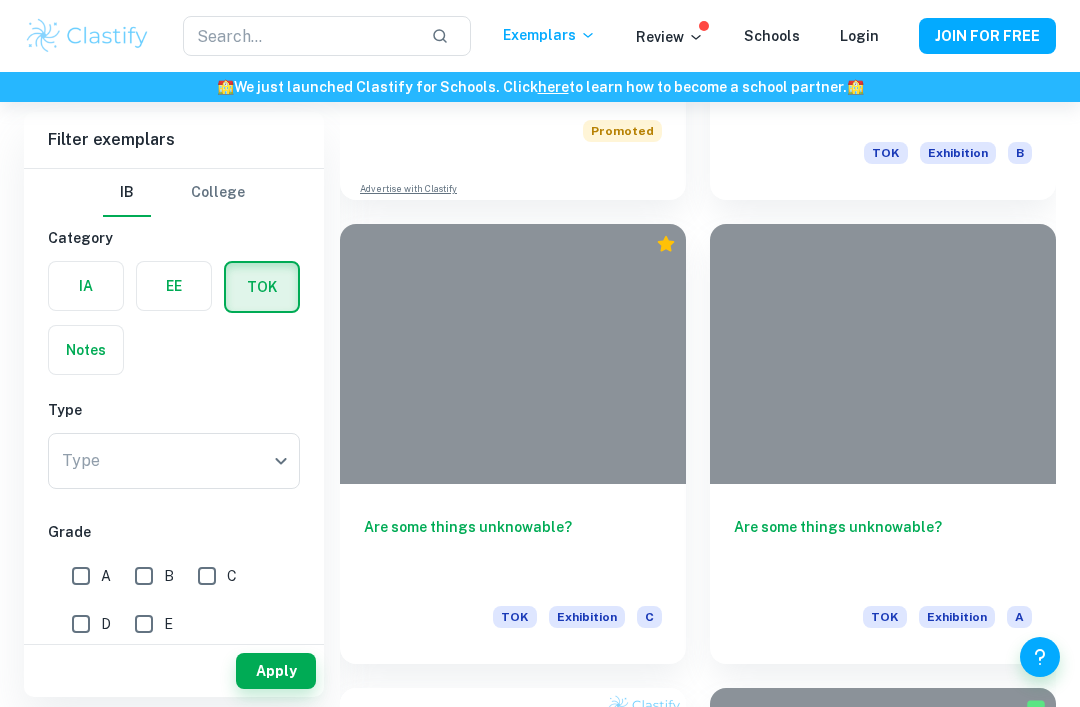 scroll, scrollTop: 1278, scrollLeft: 0, axis: vertical 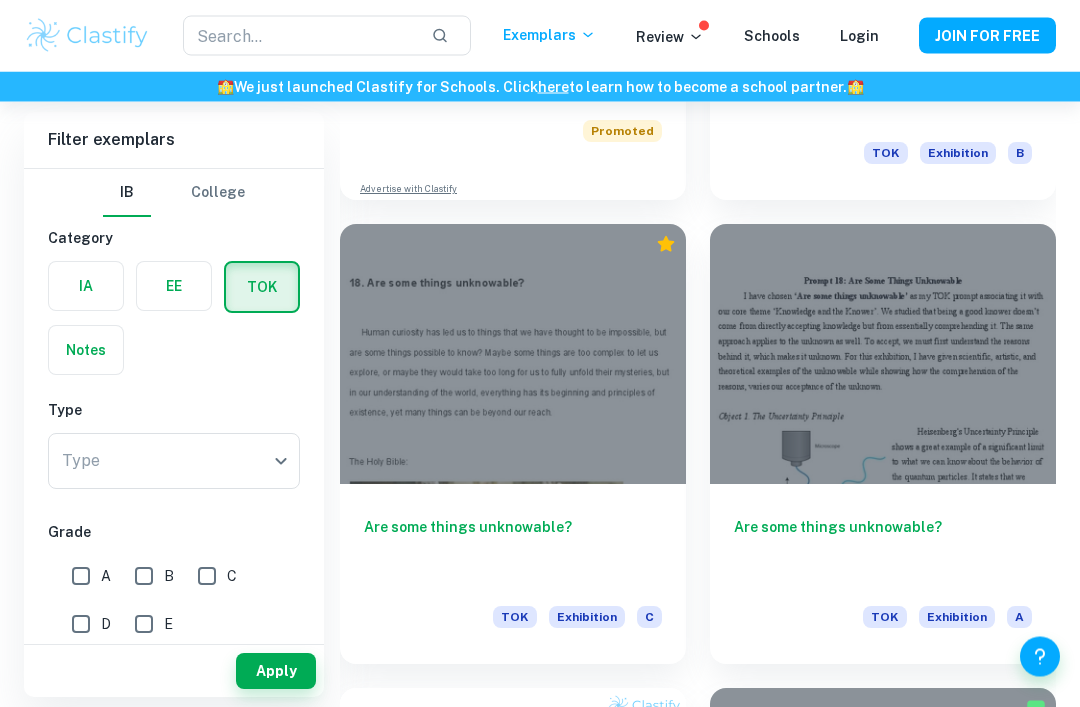 click on "A" at bounding box center (81, 576) 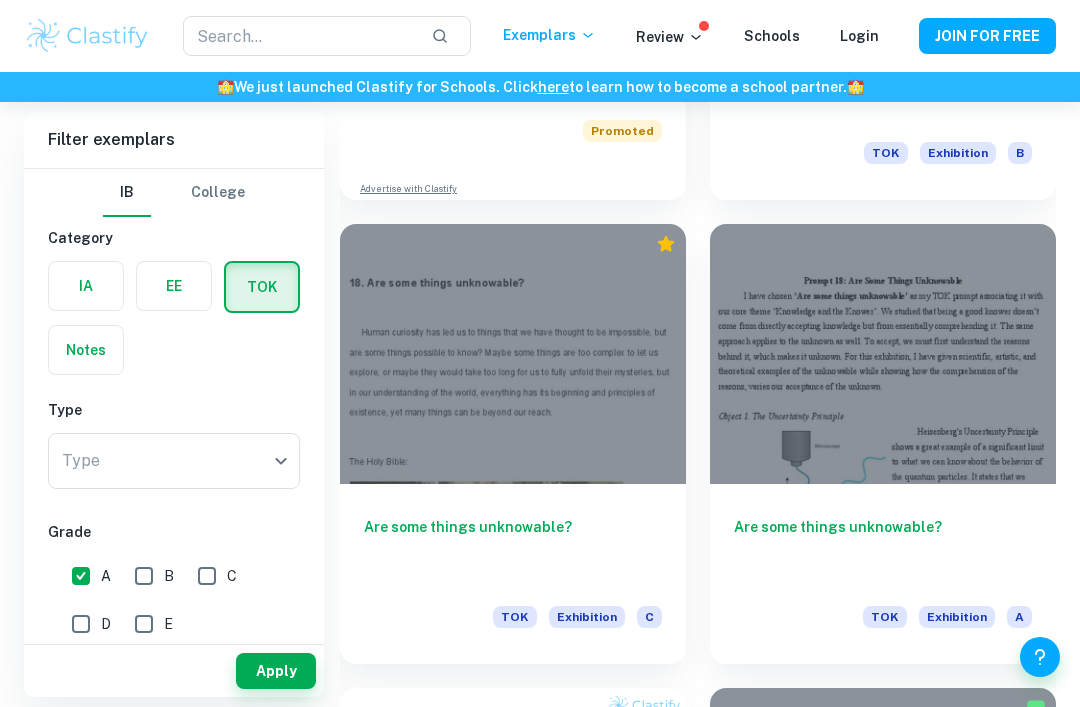 click on "Apply" at bounding box center [276, 671] 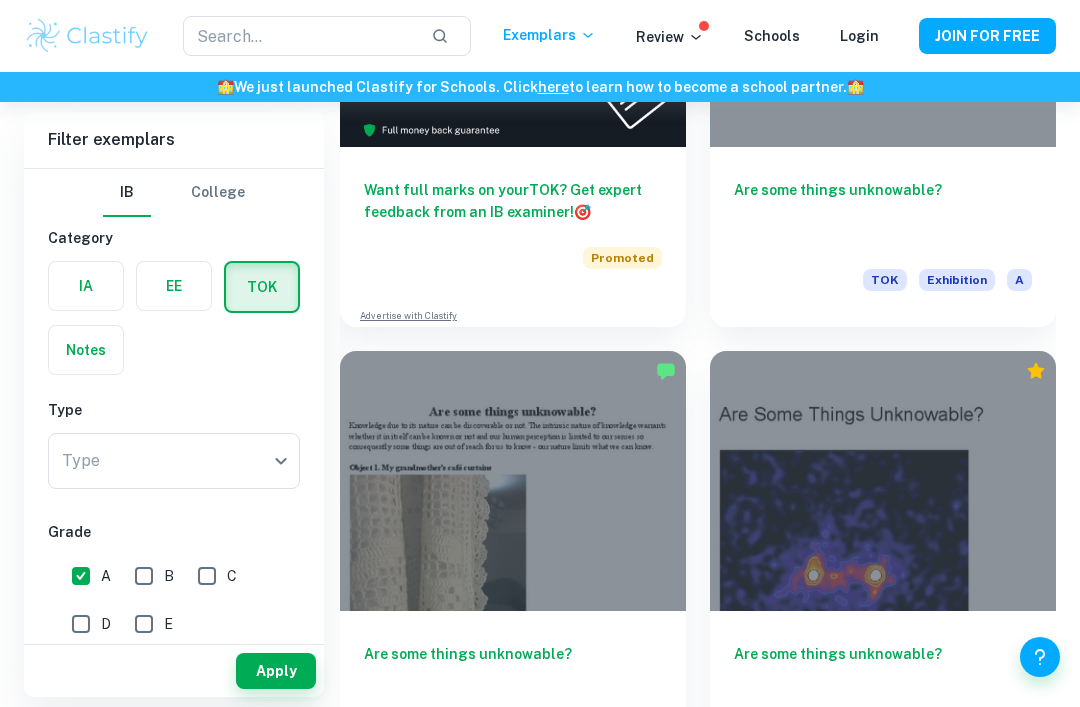 scroll, scrollTop: 1151, scrollLeft: 0, axis: vertical 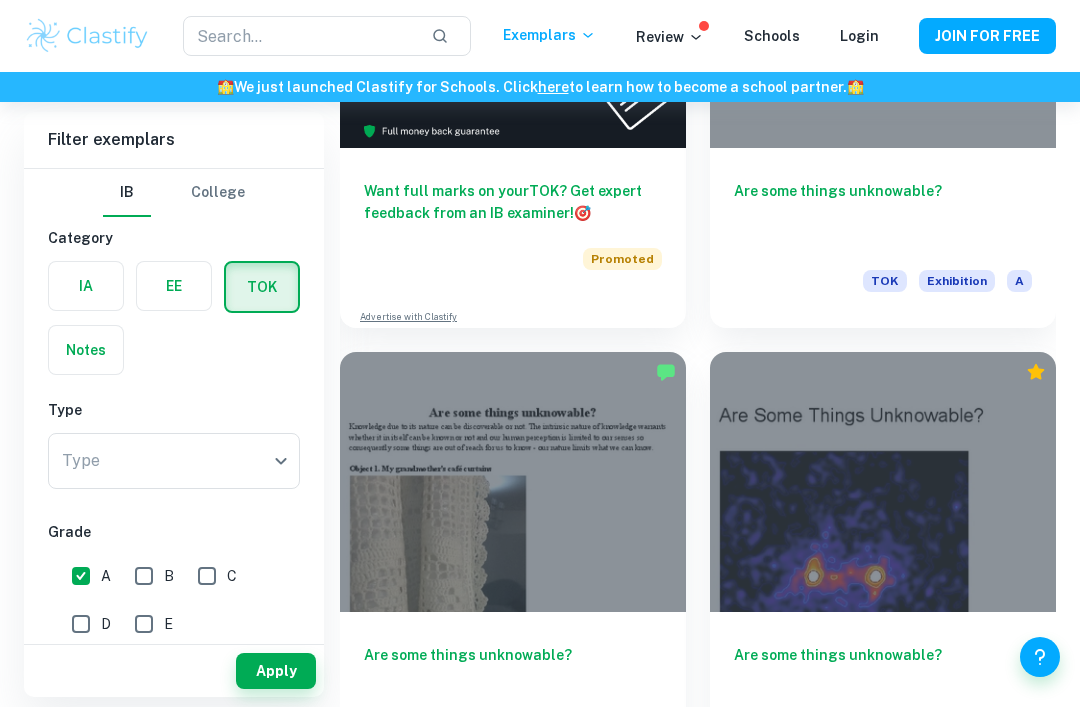 click on "Are some things unknowable?" at bounding box center [513, 677] 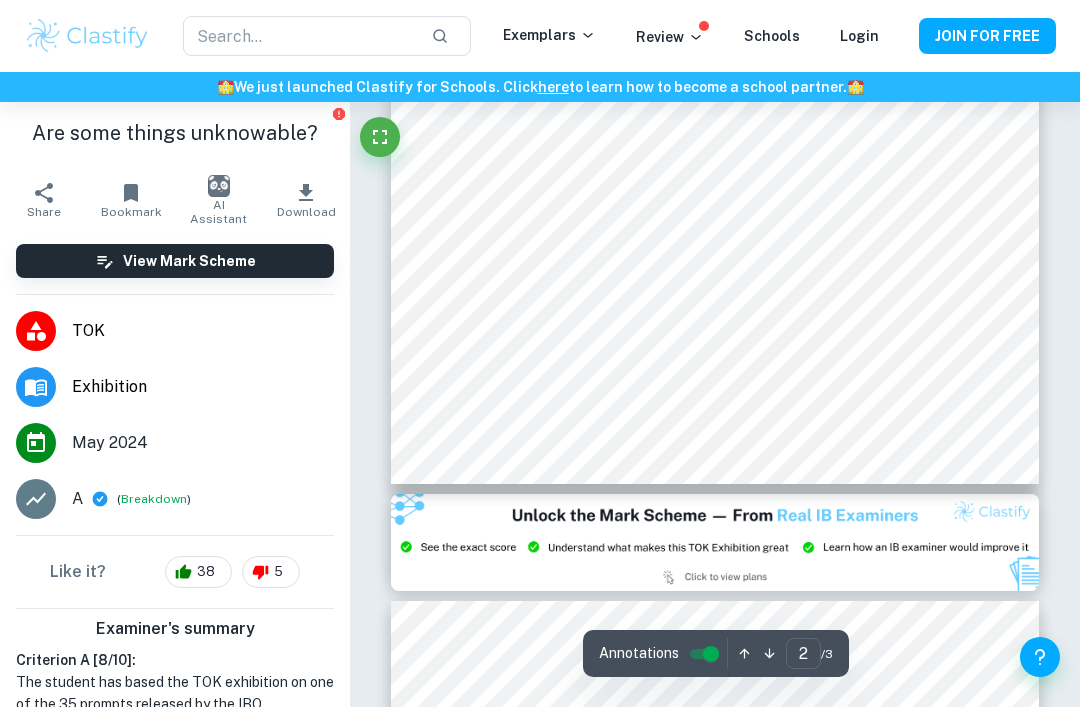 scroll, scrollTop: 1584, scrollLeft: 0, axis: vertical 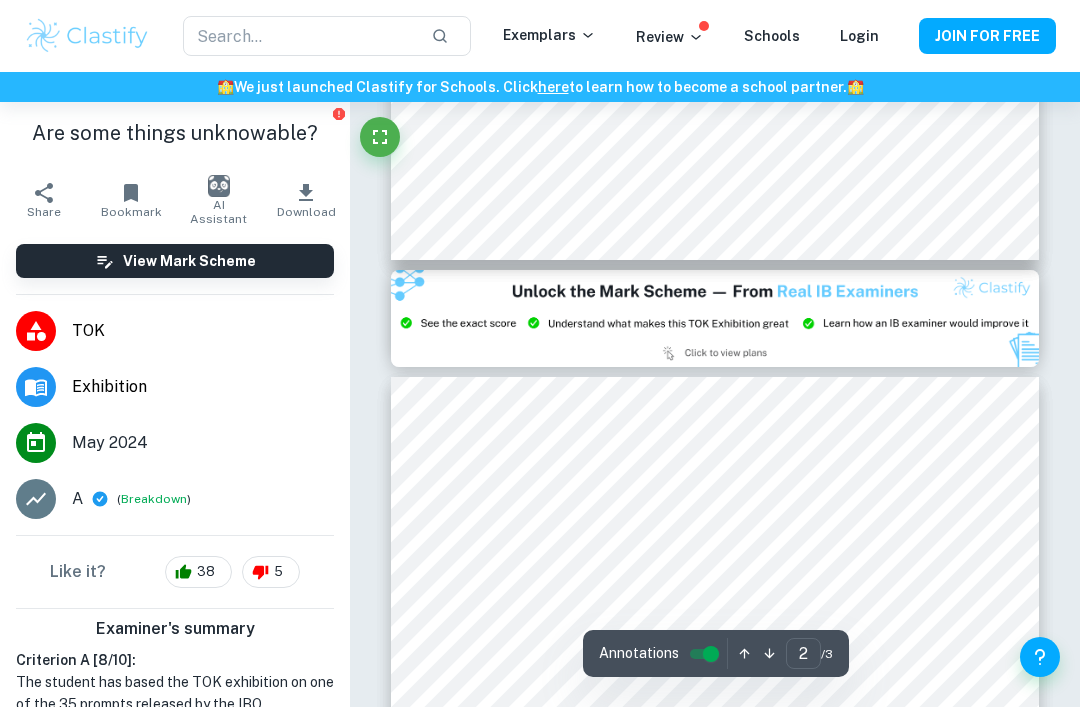 type on "3" 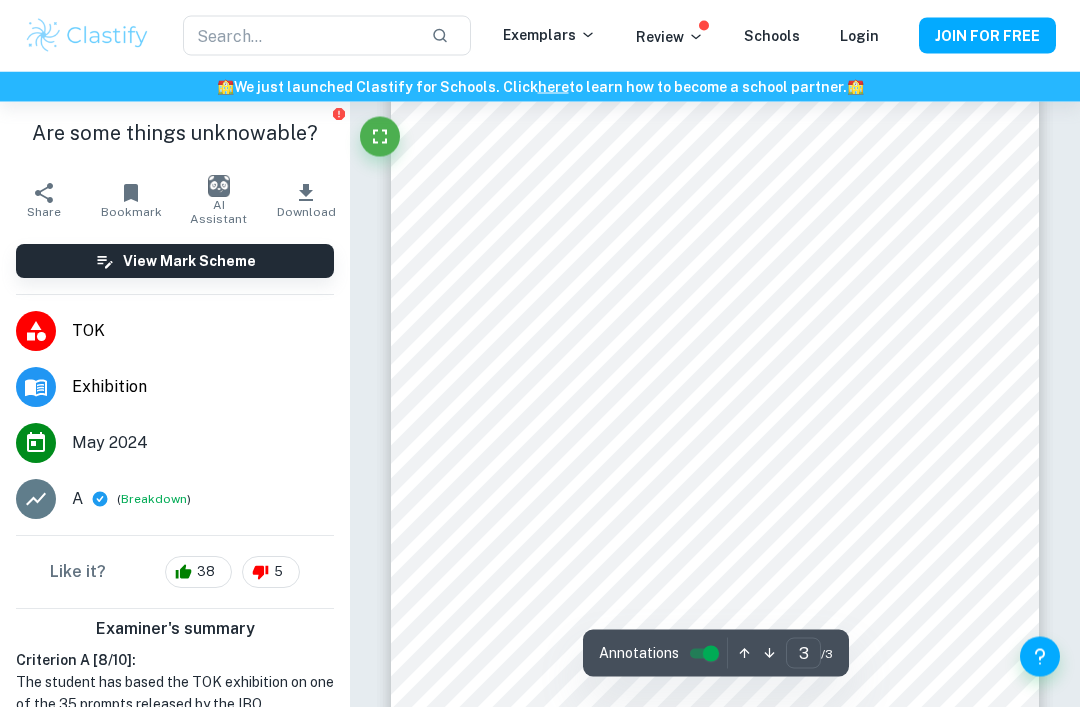 scroll, scrollTop: 2269, scrollLeft: 0, axis: vertical 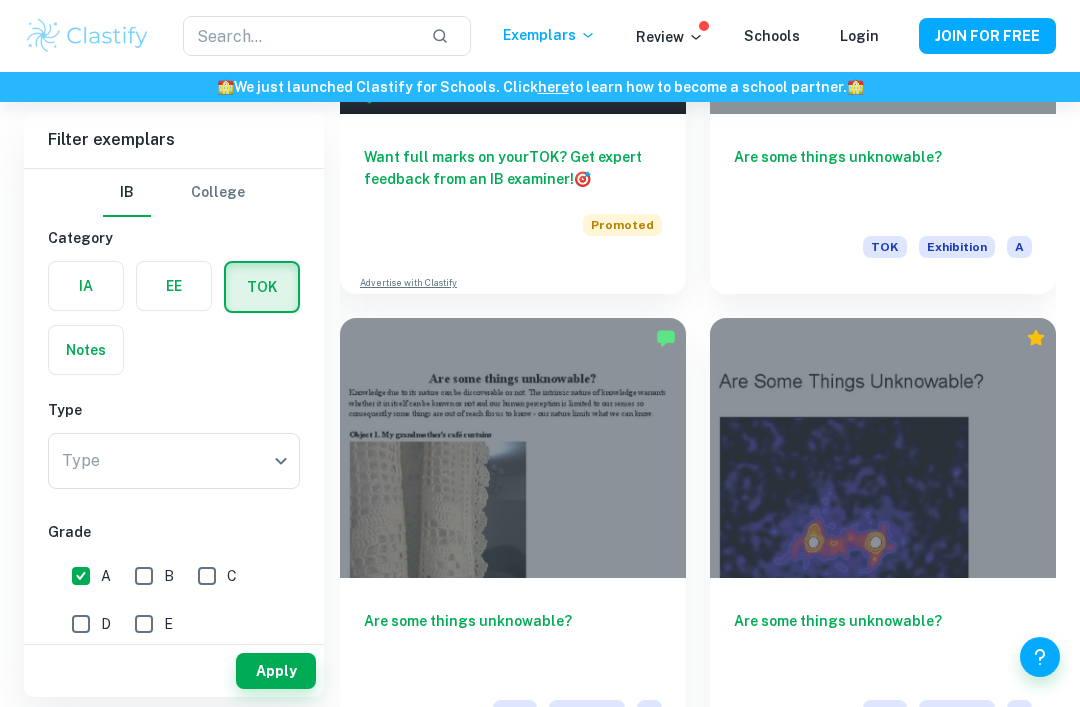 click on "Are some things unknowable?" at bounding box center (883, 643) 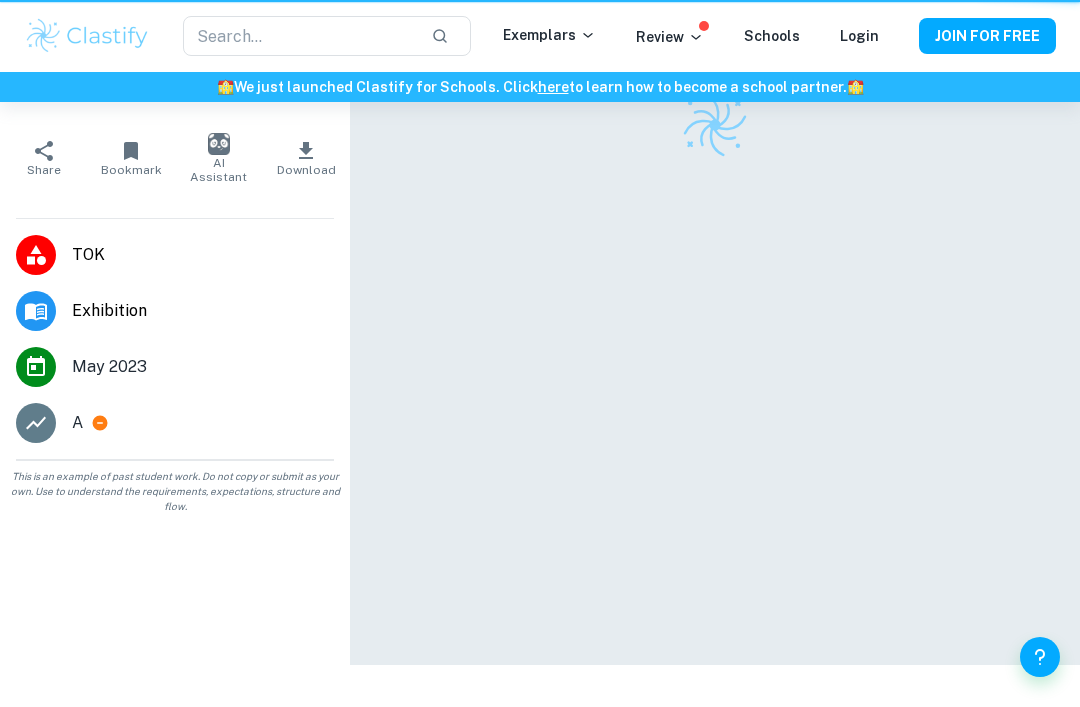 scroll, scrollTop: 0, scrollLeft: 0, axis: both 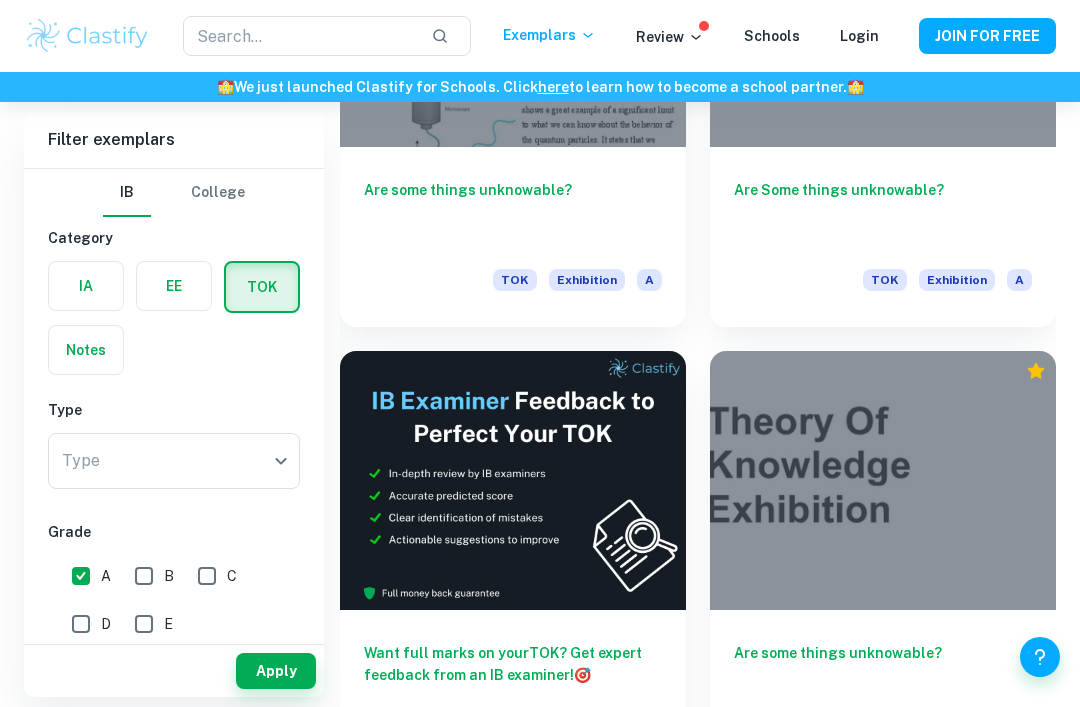 click on "Are some things unknowable?" at bounding box center (513, 212) 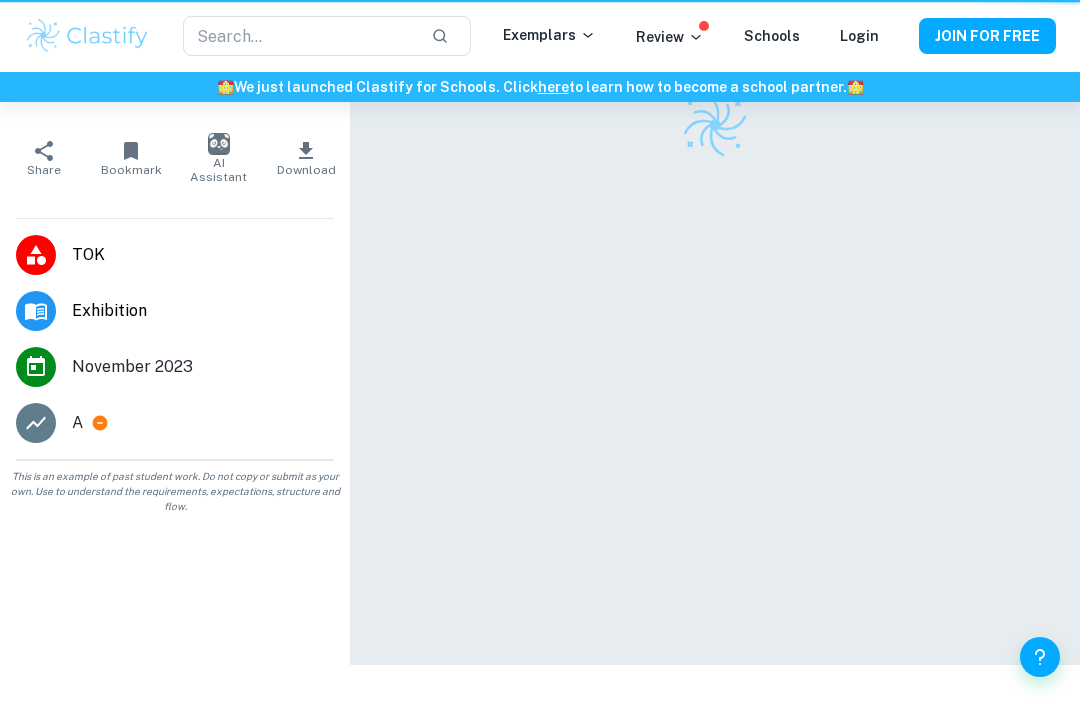 scroll, scrollTop: 0, scrollLeft: 0, axis: both 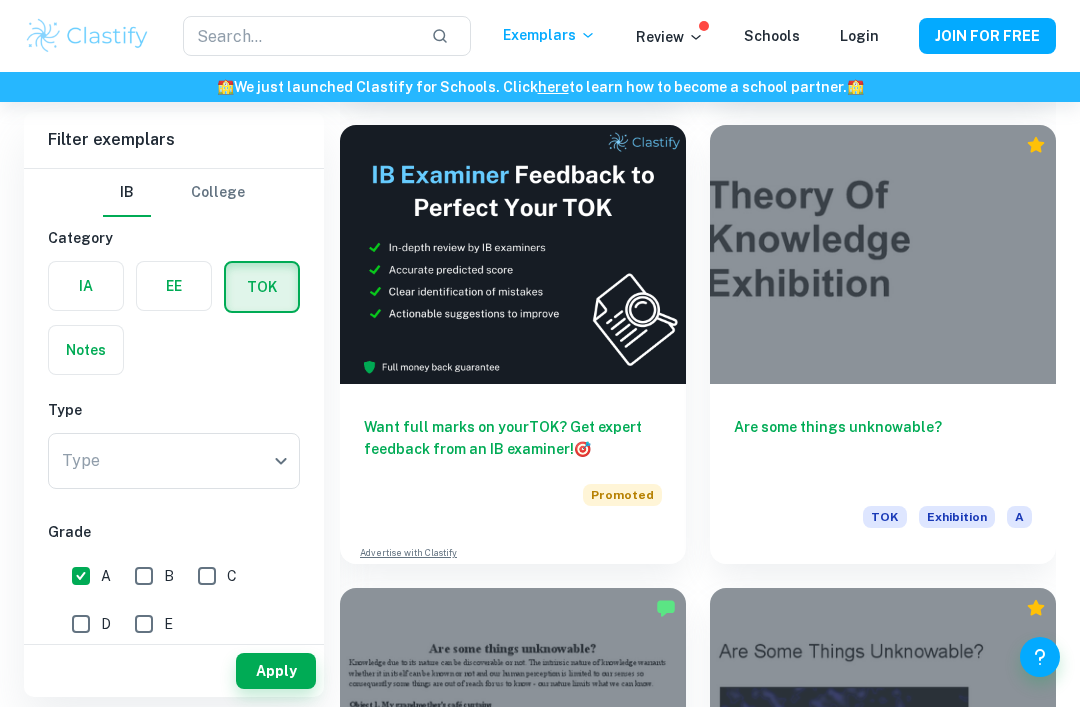 click on "Are some things unknowable?" at bounding box center [883, 449] 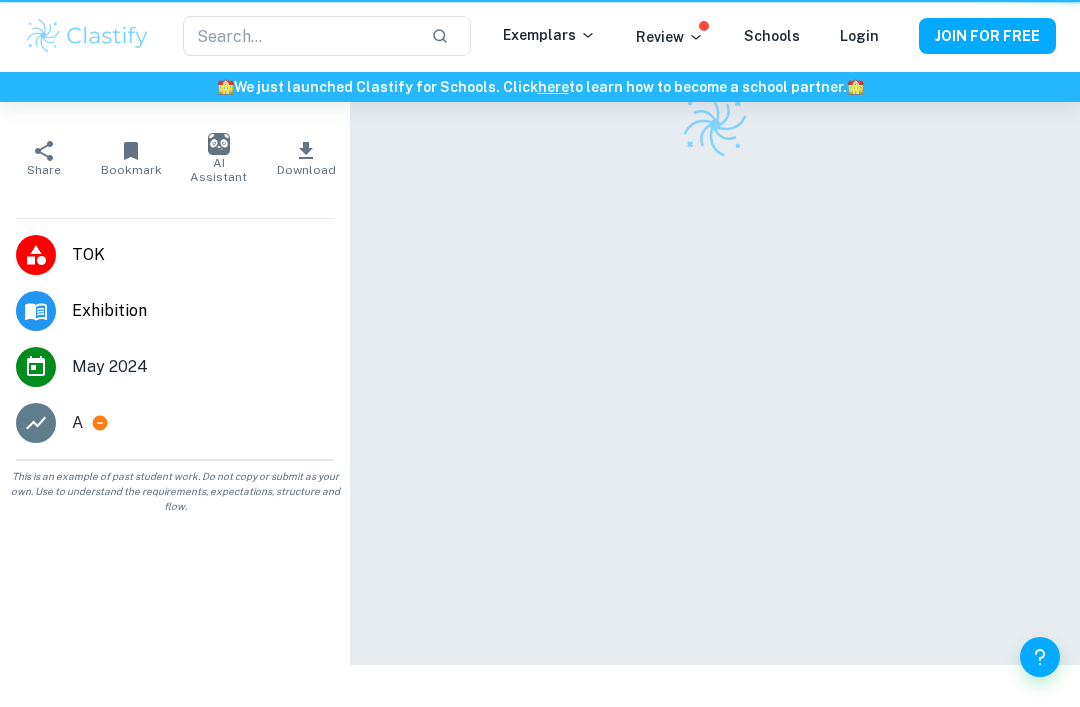 scroll, scrollTop: 0, scrollLeft: 0, axis: both 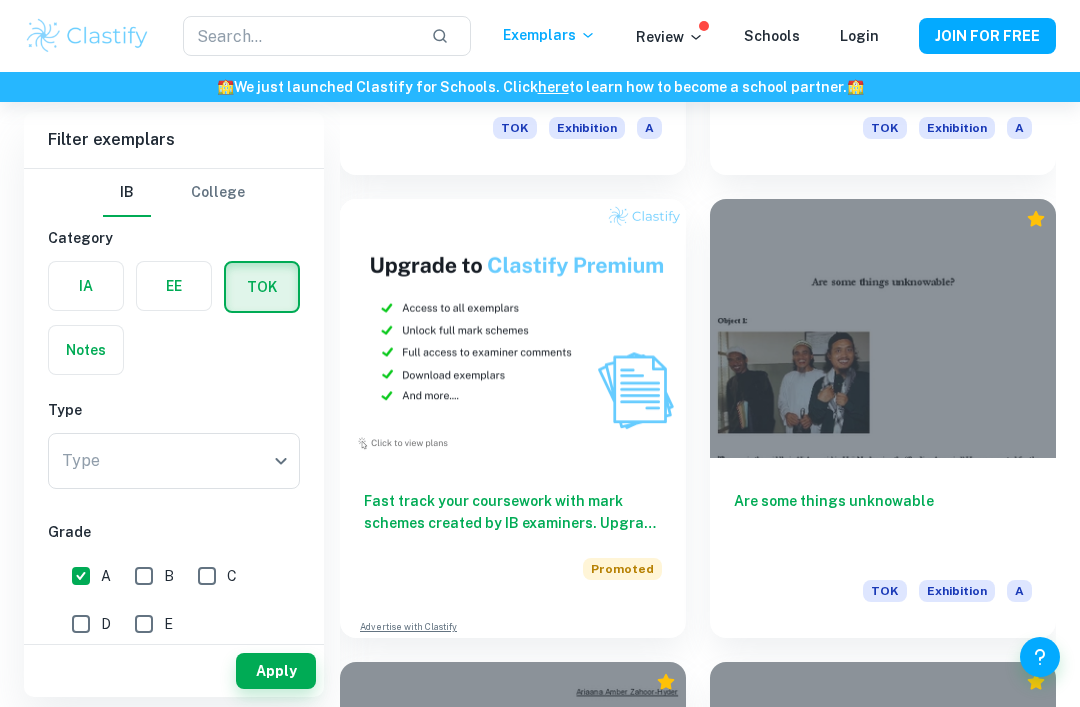 click on "Are some things unknowable" at bounding box center (883, 523) 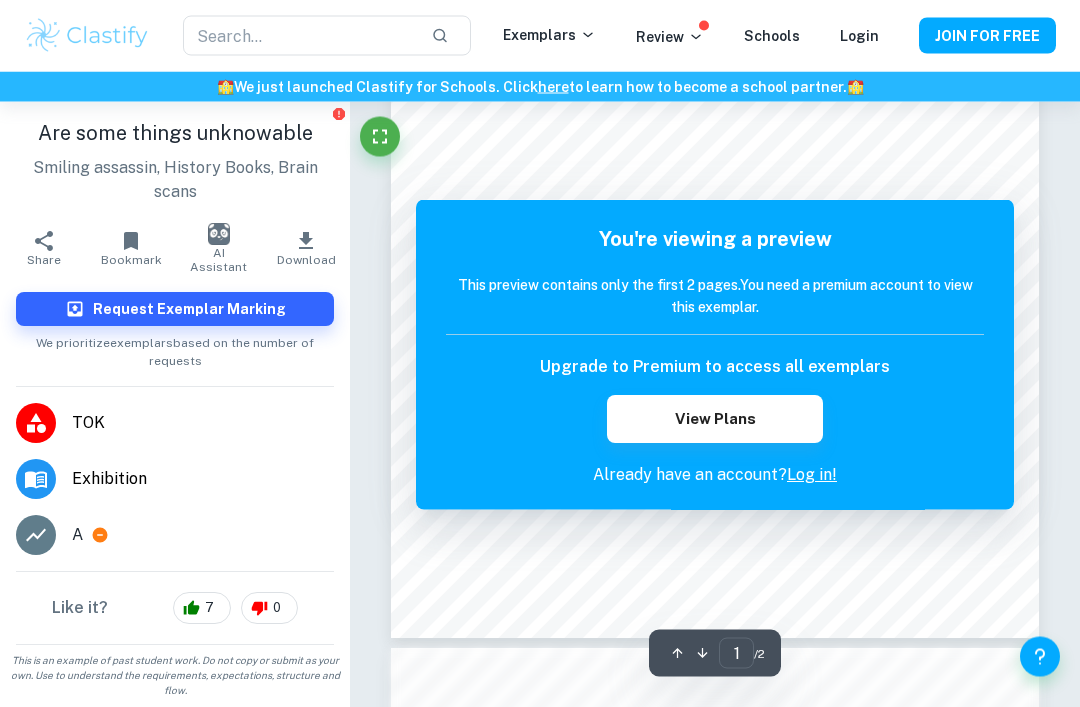 scroll, scrollTop: 400, scrollLeft: 0, axis: vertical 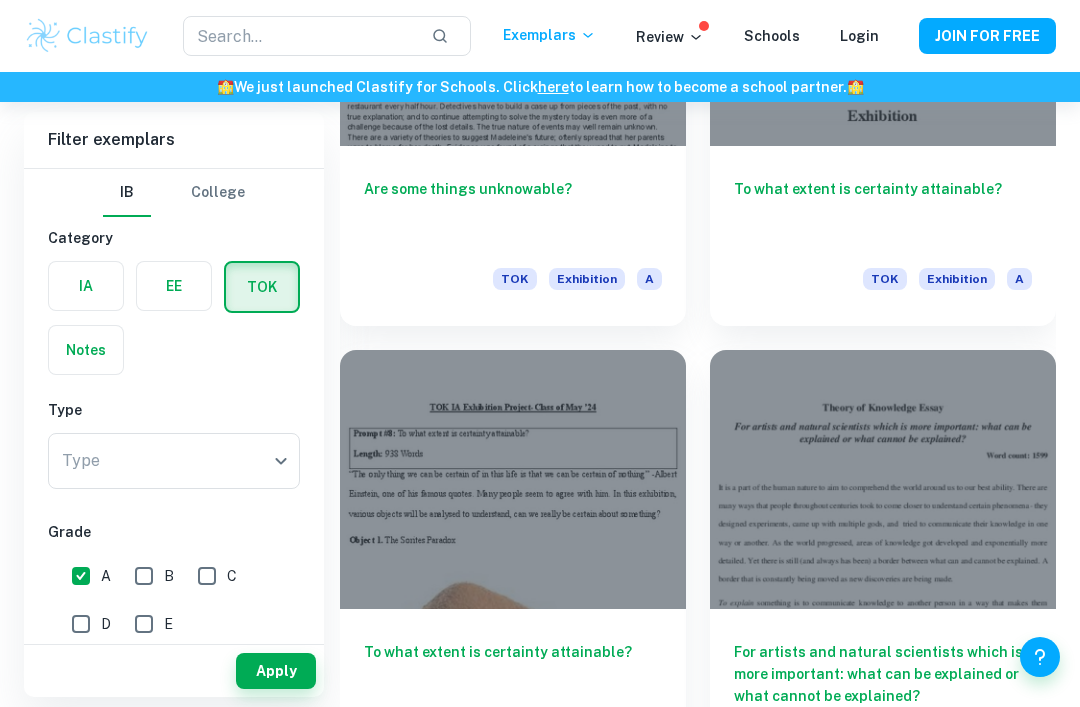 click on "To what extent is certainty attainable?" at bounding box center [513, 674] 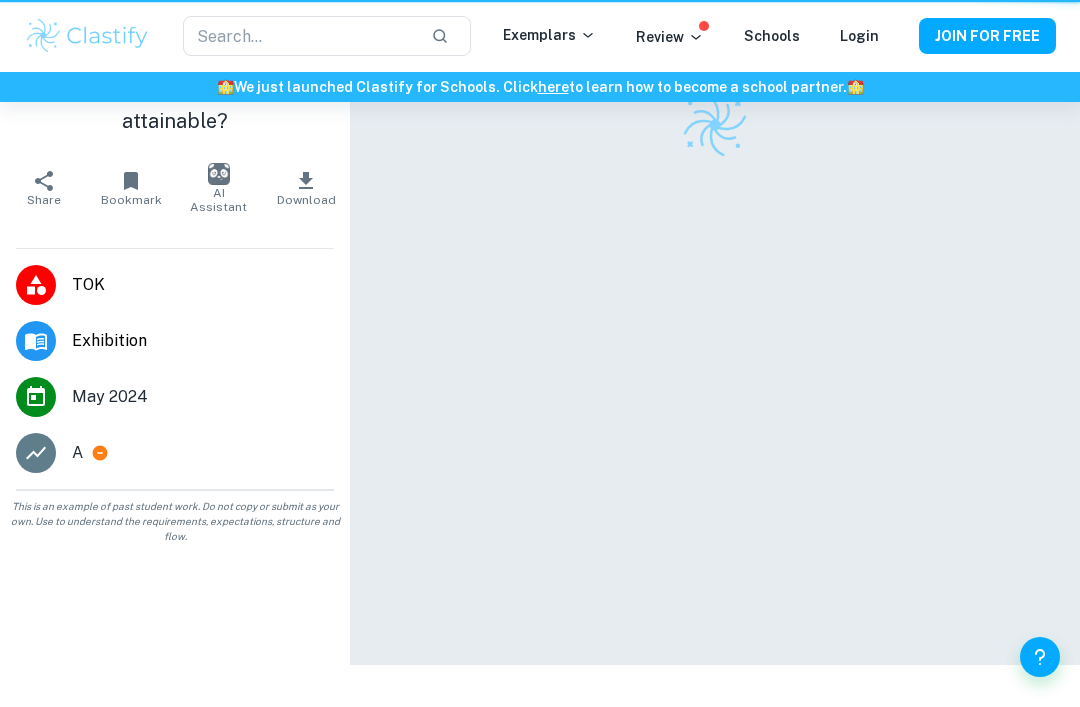 scroll, scrollTop: 0, scrollLeft: 0, axis: both 